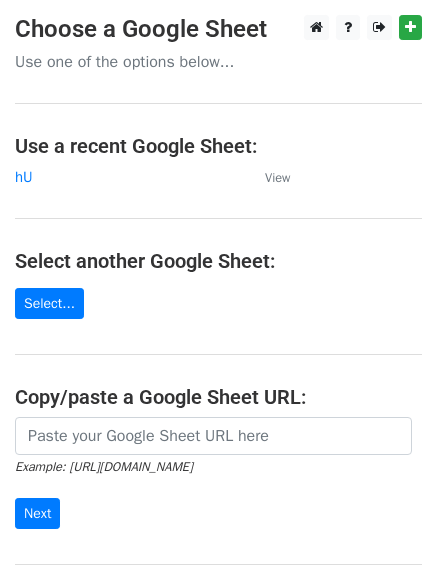 scroll, scrollTop: 0, scrollLeft: 0, axis: both 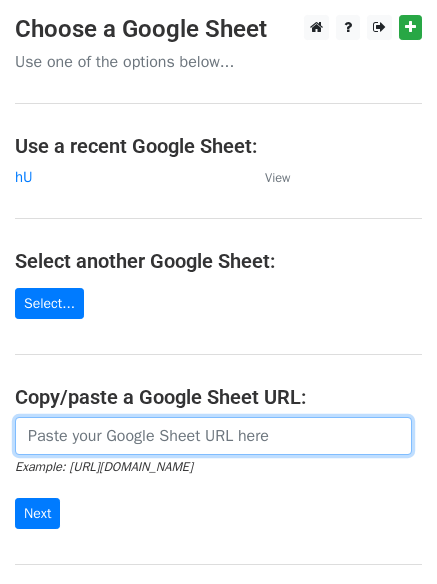 click at bounding box center [213, 436] 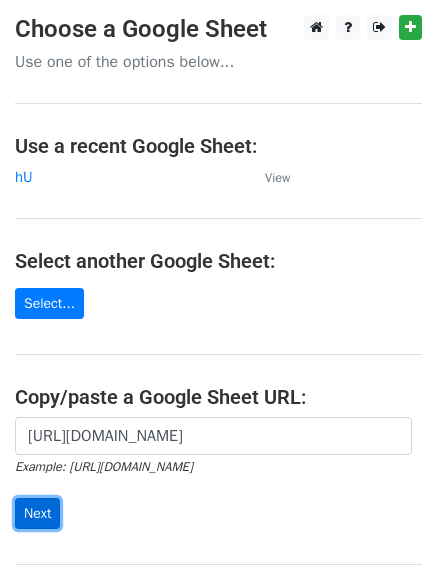 click on "Next" at bounding box center (37, 513) 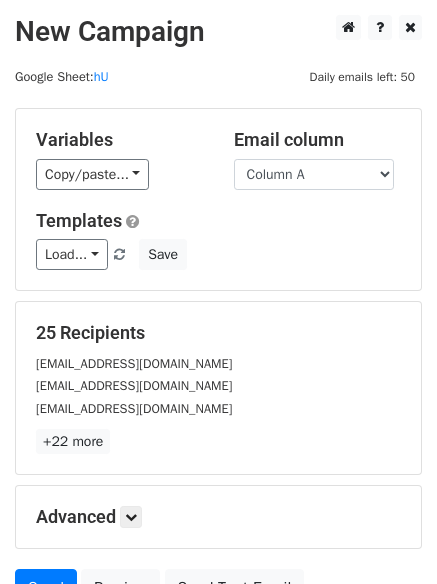scroll, scrollTop: 0, scrollLeft: 0, axis: both 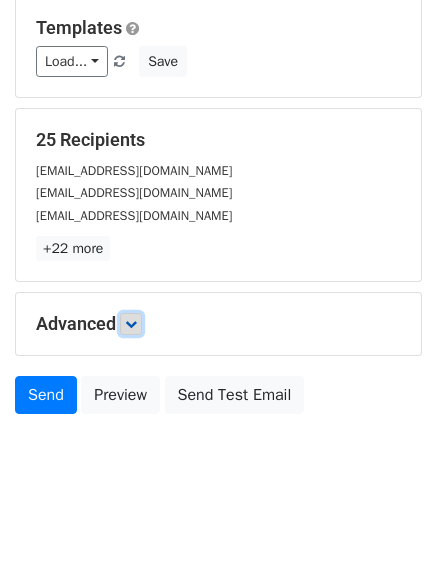 click at bounding box center [131, 324] 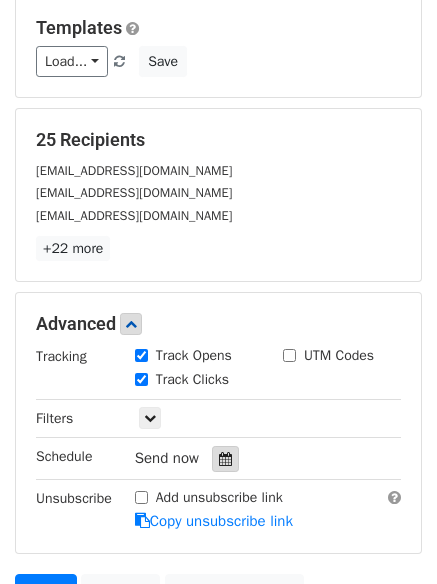 click at bounding box center [225, 459] 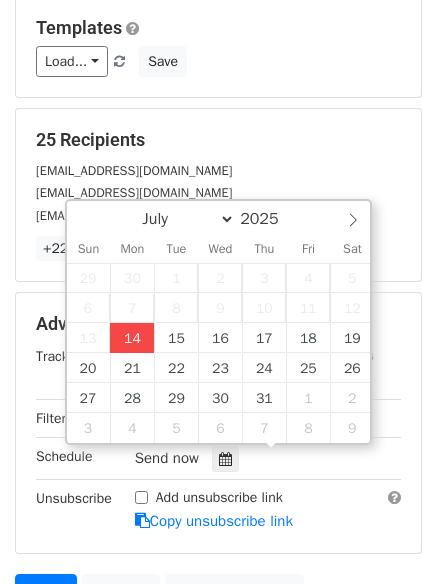 type on "2025-07-14 12:00" 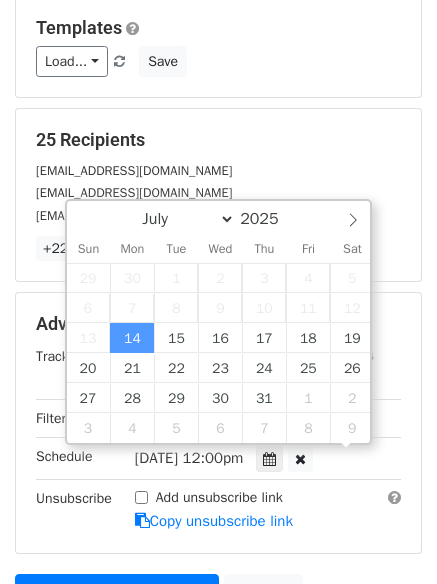 scroll, scrollTop: 1, scrollLeft: 0, axis: vertical 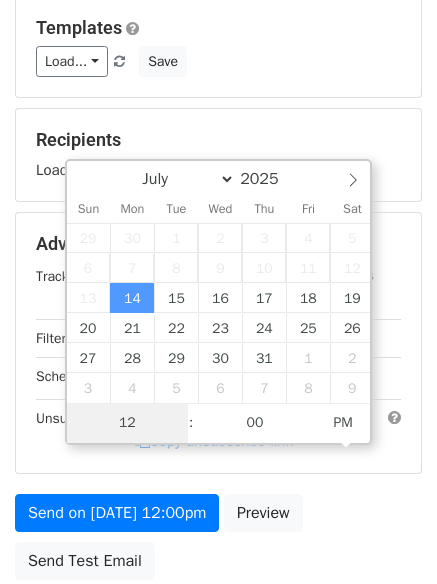 type on "4" 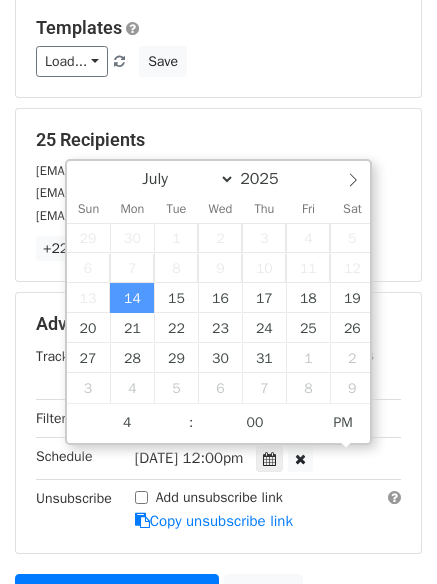 type on "2025-07-14 16:00" 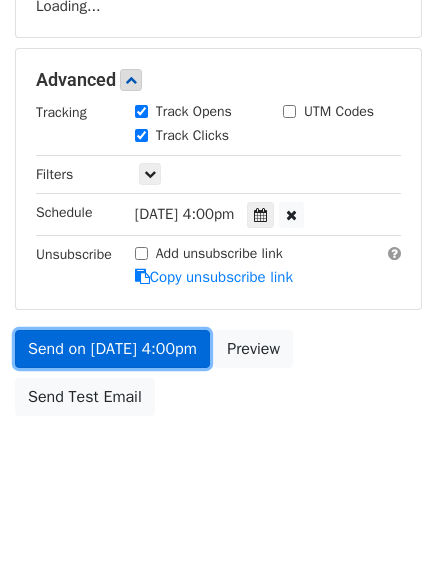 scroll, scrollTop: 437, scrollLeft: 0, axis: vertical 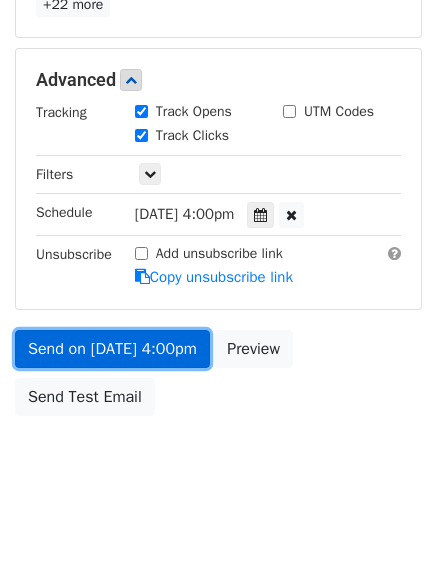 click on "Send on Jul 14 at 4:00pm" at bounding box center (112, 349) 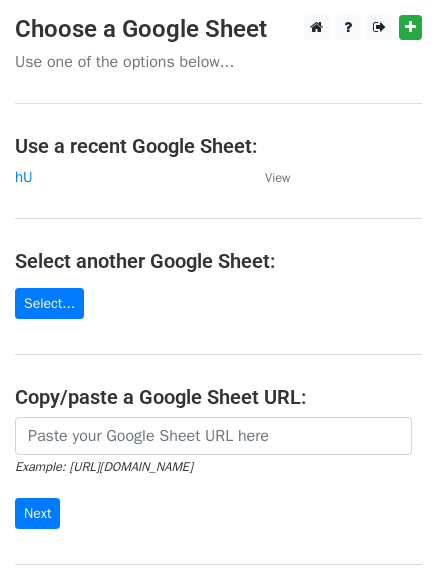 scroll, scrollTop: 0, scrollLeft: 0, axis: both 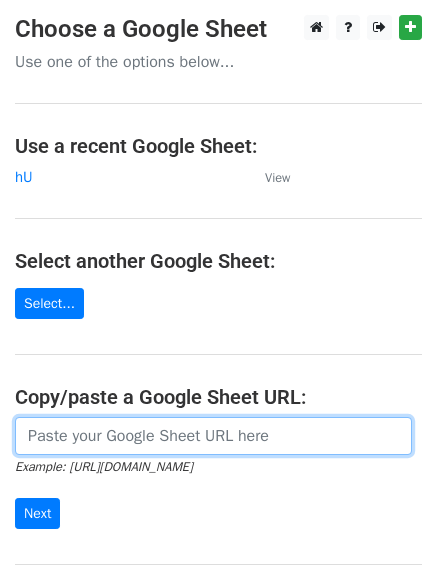 click at bounding box center [213, 436] 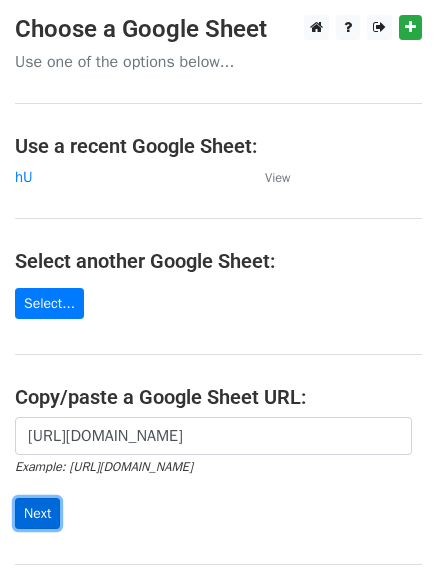 click on "Next" at bounding box center (37, 513) 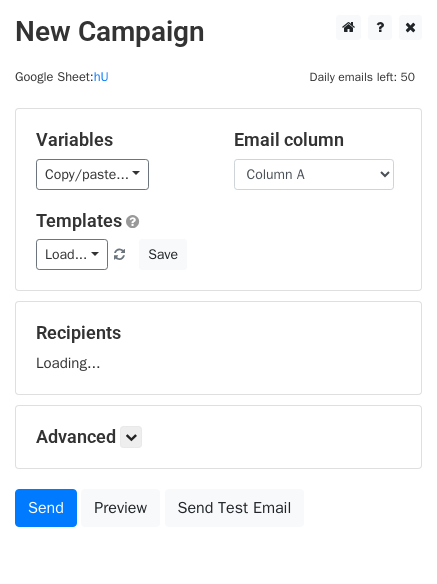 scroll, scrollTop: 0, scrollLeft: 0, axis: both 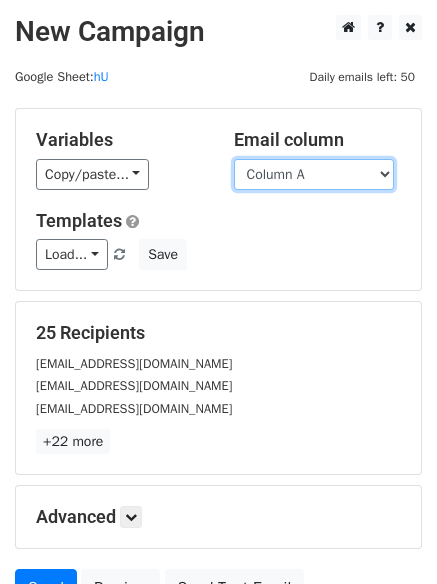 click on "Column A
Column B
Column C" at bounding box center (314, 174) 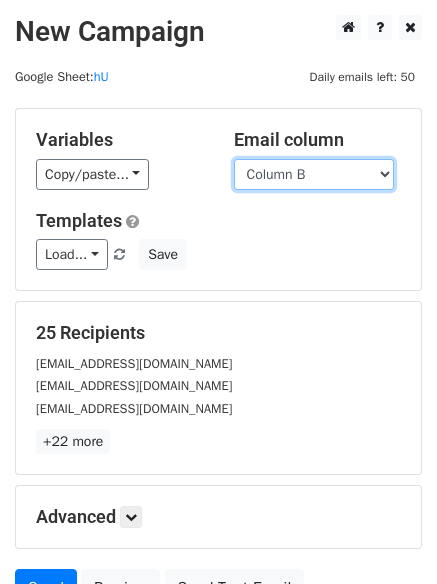 click on "Column A
Column B
Column C" at bounding box center [314, 174] 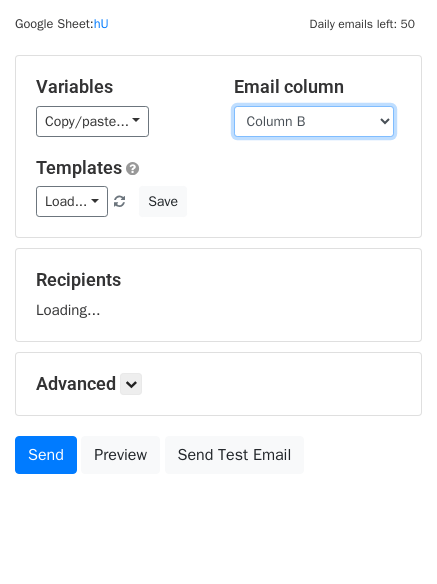 scroll, scrollTop: 113, scrollLeft: 0, axis: vertical 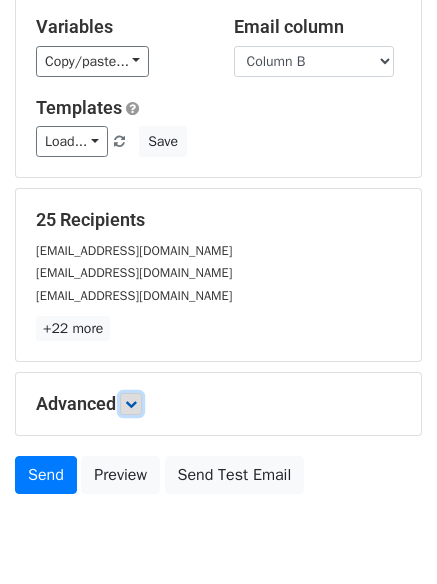 click at bounding box center (131, 404) 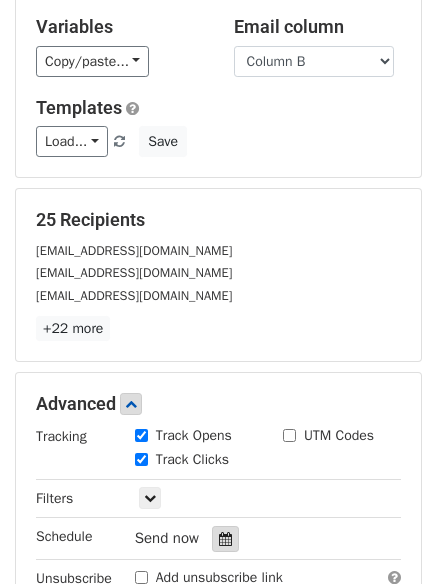 click at bounding box center (225, 539) 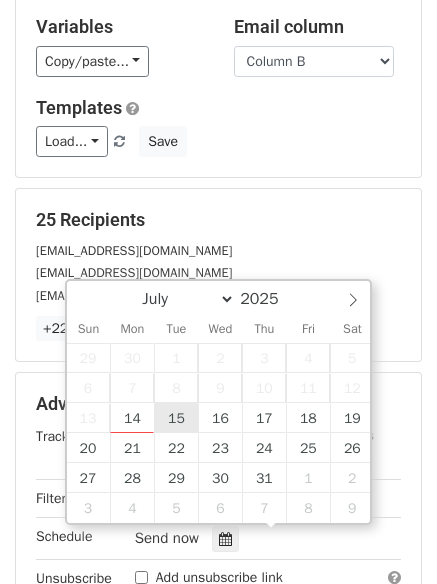type on "2025-07-15 12:00" 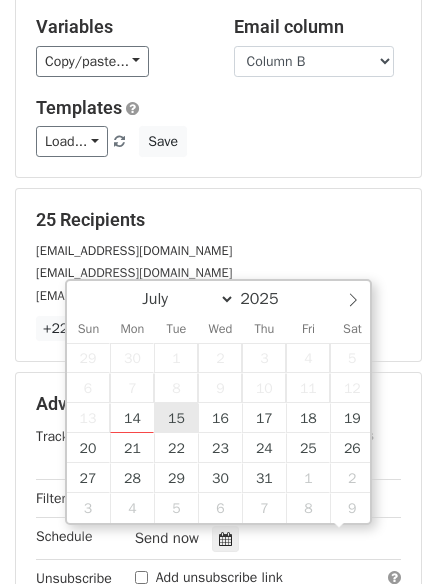 scroll, scrollTop: 1, scrollLeft: 0, axis: vertical 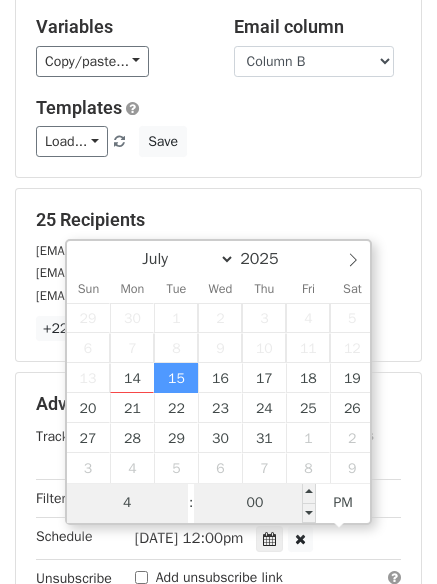 type on "4" 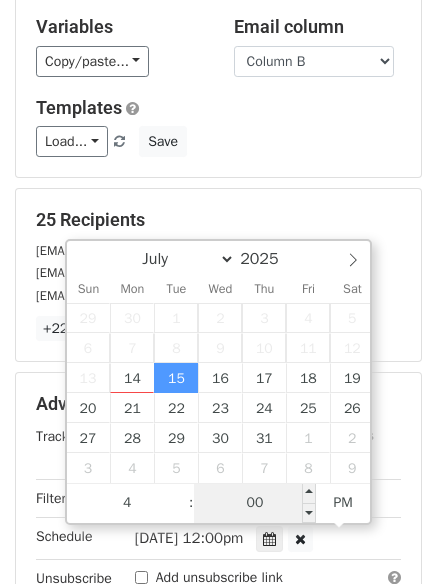 type on "2025-07-15 16:00" 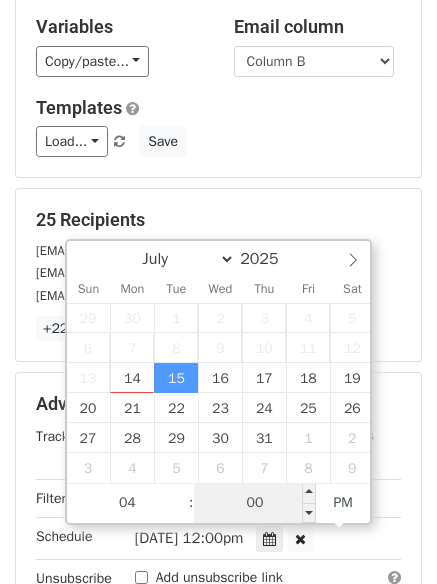 click on "00" at bounding box center [255, 503] 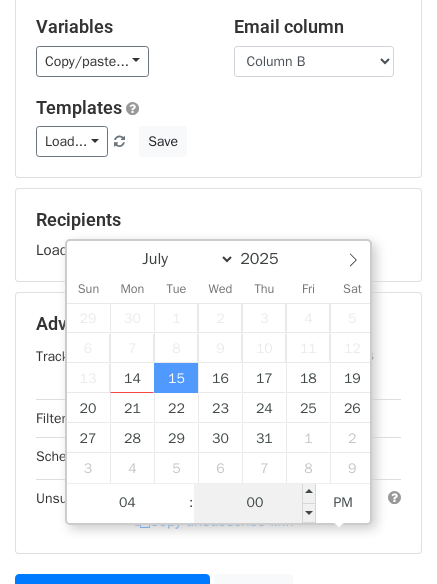 type on "5" 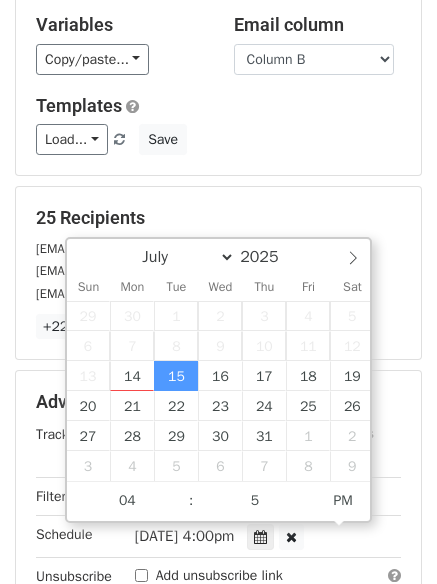 type on "2025-07-15 16:05" 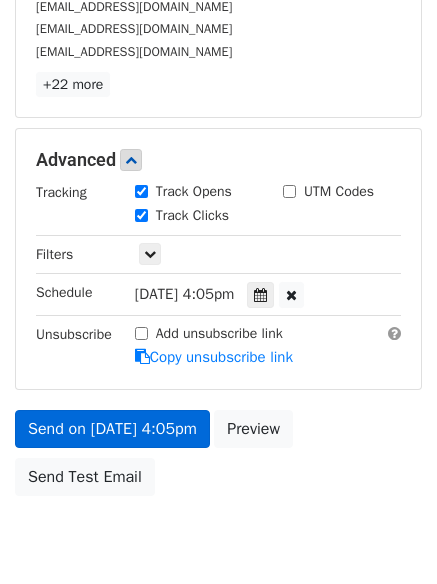 scroll, scrollTop: 437, scrollLeft: 0, axis: vertical 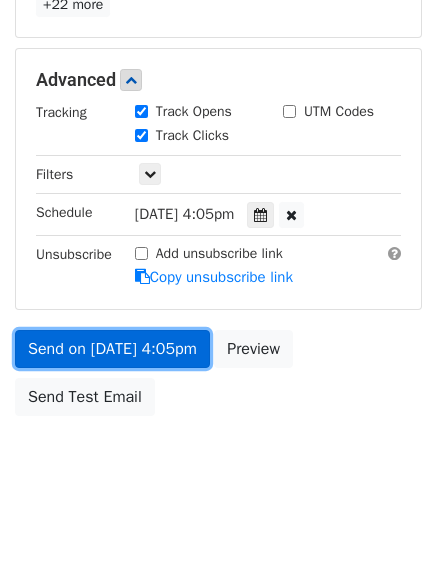 click on "Send on Jul 15 at 4:05pm" at bounding box center [112, 349] 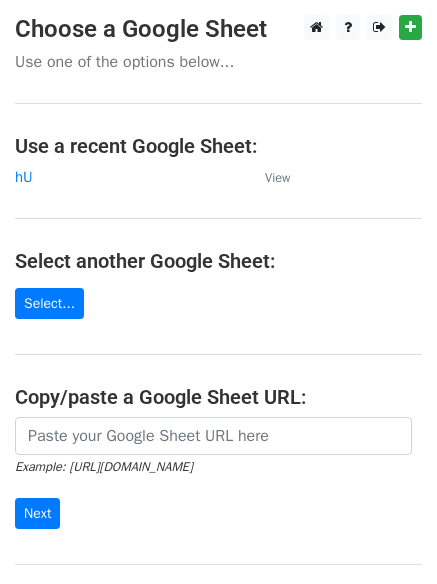 scroll, scrollTop: 0, scrollLeft: 0, axis: both 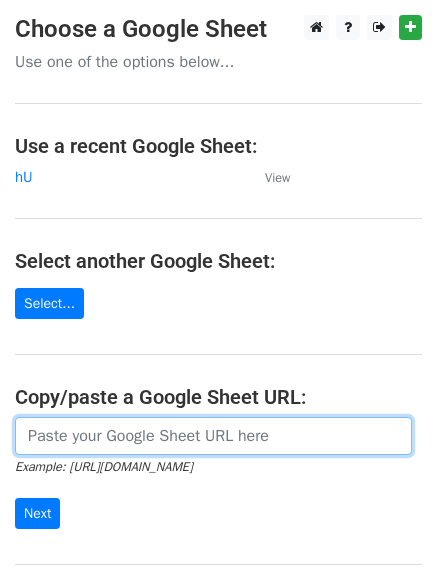click at bounding box center (213, 436) 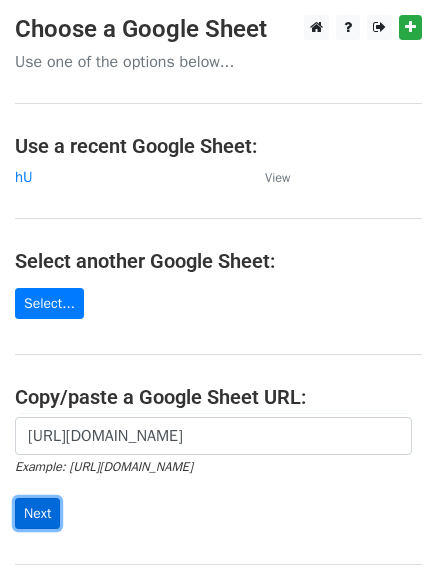 click on "Next" at bounding box center (37, 513) 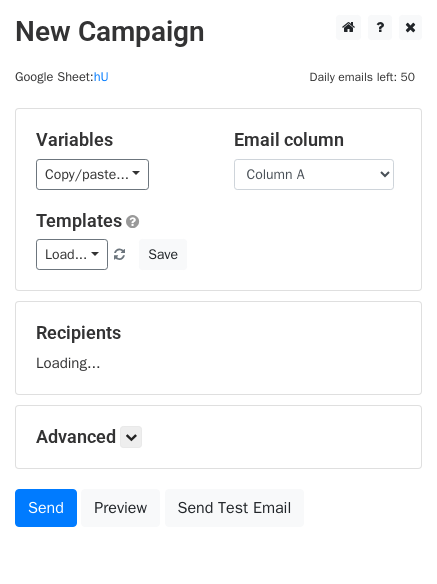 scroll, scrollTop: 0, scrollLeft: 0, axis: both 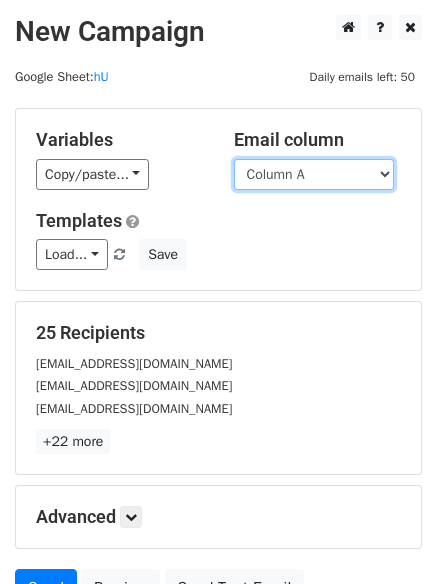 click on "Column A
Column B
Column C" at bounding box center (314, 174) 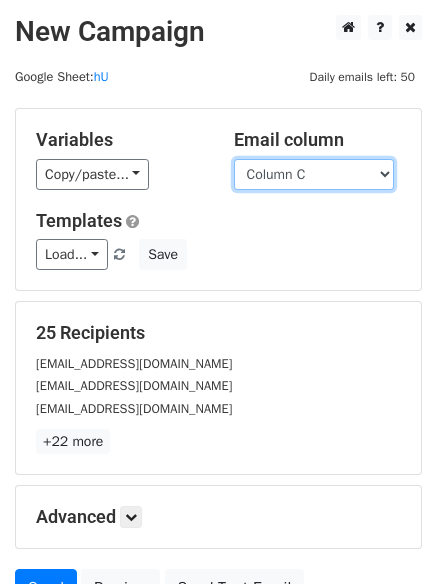 click on "Column A
Column B
Column C" at bounding box center (314, 174) 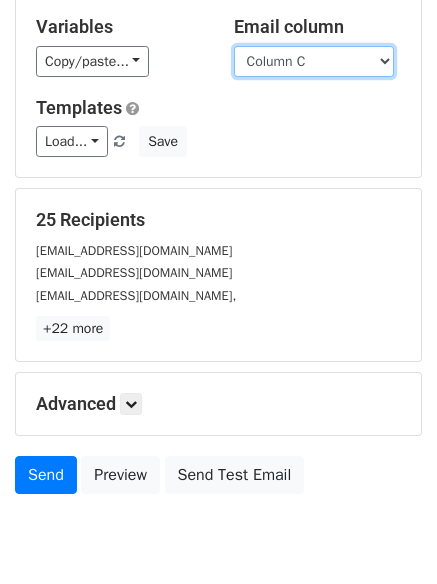 scroll, scrollTop: 193, scrollLeft: 0, axis: vertical 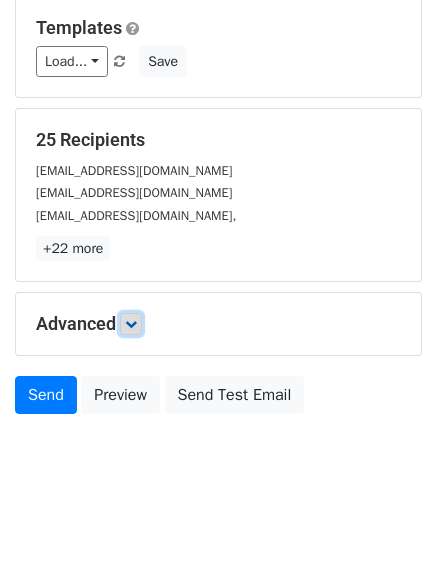 click at bounding box center (131, 324) 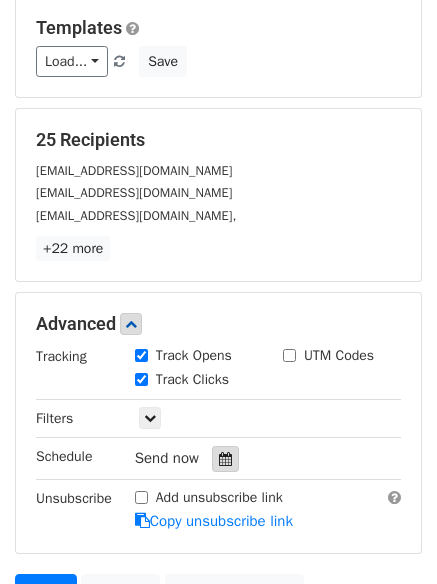 click at bounding box center (225, 459) 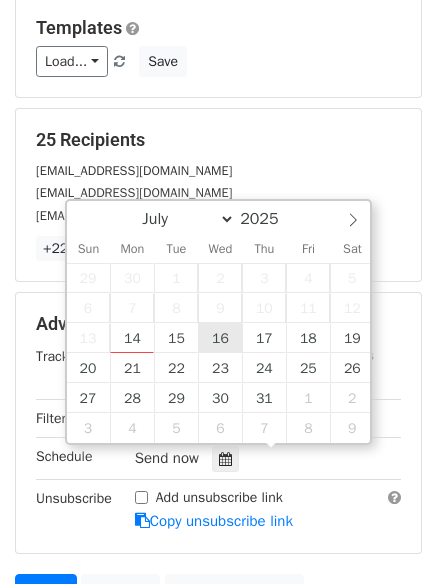 type on "2025-07-16 12:00" 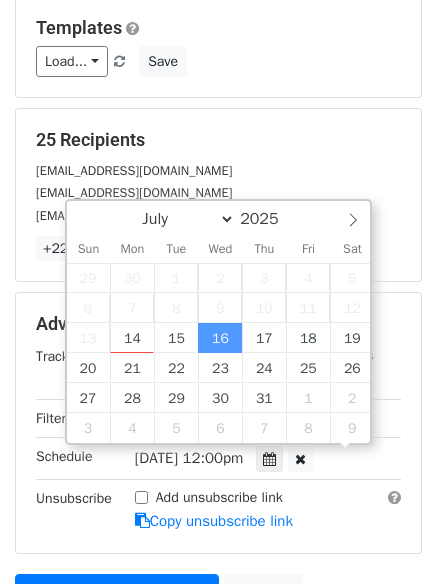 scroll, scrollTop: 1, scrollLeft: 0, axis: vertical 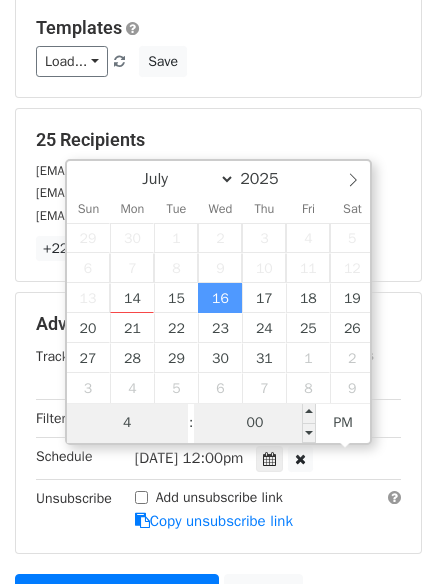 type on "4" 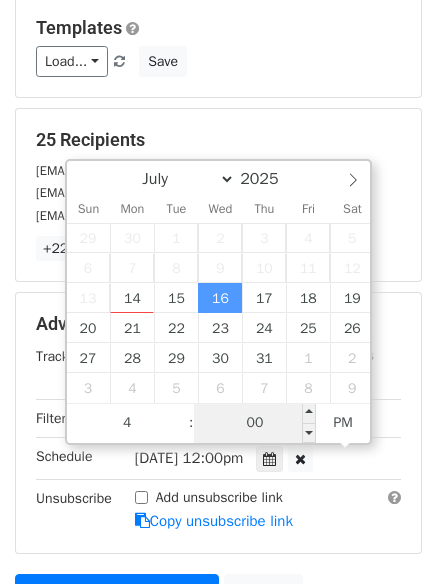 type on "2025-07-16 16:00" 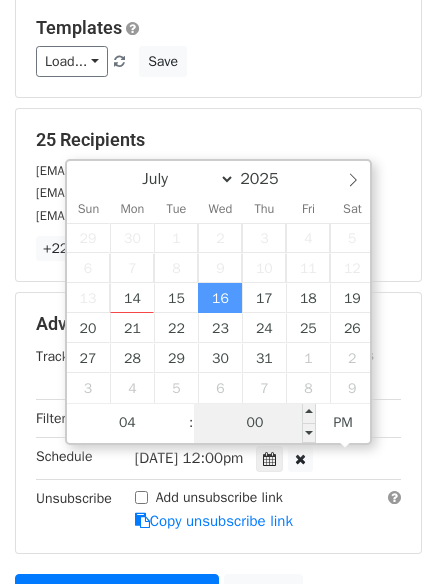click on "00" at bounding box center [255, 423] 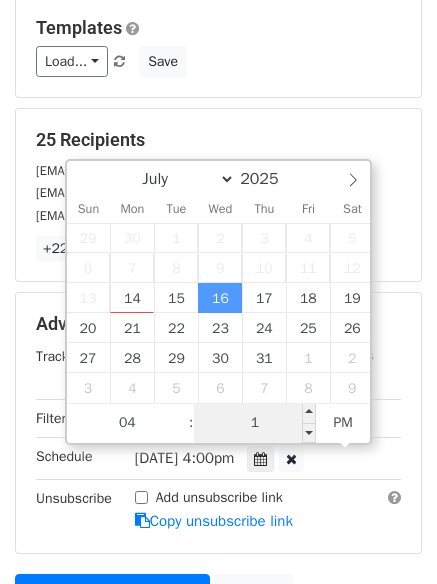 type on "10" 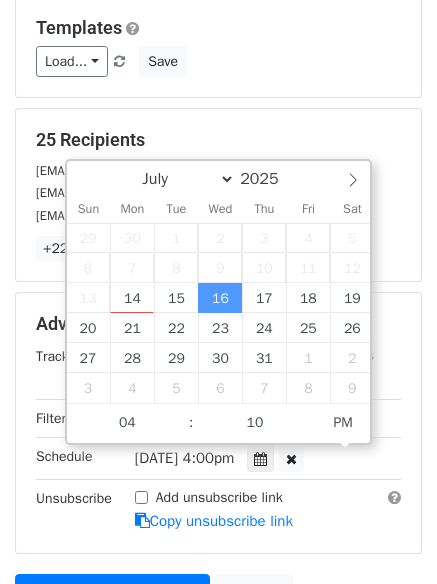 type on "2025-07-16 16:10" 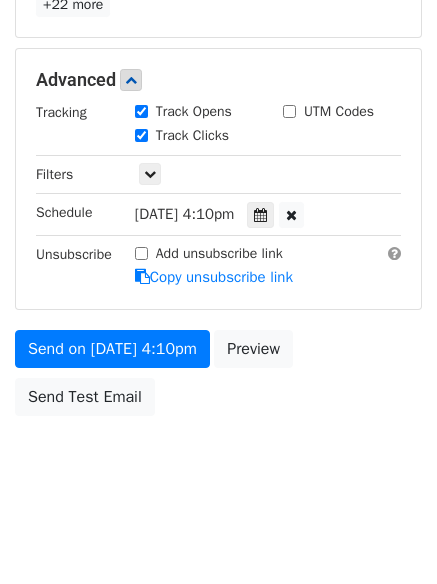 scroll, scrollTop: 357, scrollLeft: 0, axis: vertical 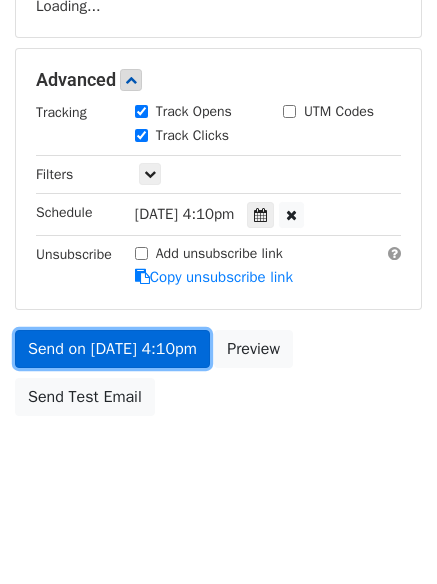 click on "Variables
Copy/paste...
{{Column A}}
{{Column B}}
{{Column C}}
Email column
Column A
Column B
Column C
Templates
Load...
Tailored Guest Posting Opportunities for your site
Save
Recipients Loading...
Advanced
Tracking
Track Opens
UTM Codes
Track Clicks
Filters
Only include spreadsheet rows that match the following filters:
Schedule
Wed, Jul 16, 4:10pm
2025-07-16 16:10
Unsubscribe
Add unsubscribe link
Copy unsubscribe link
Send on Jul 16 at 4:10pm
Preview
Send Test Email" at bounding box center [218, 88] 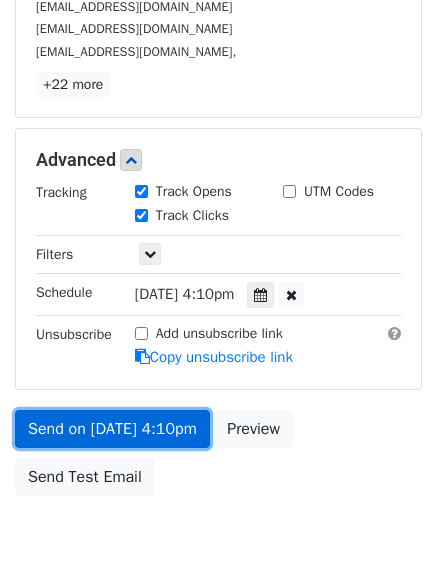 click on "Send on Jul 16 at 4:10pm" at bounding box center [112, 429] 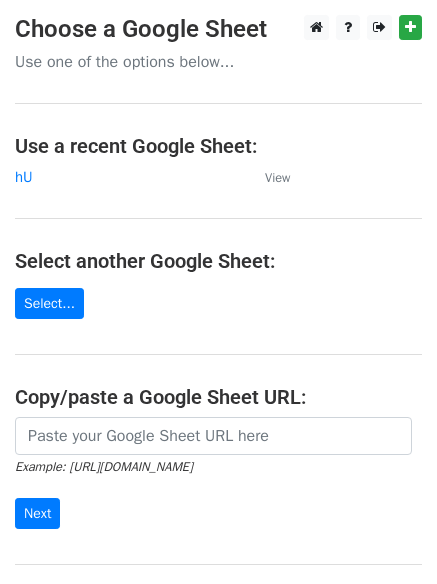 scroll, scrollTop: 0, scrollLeft: 0, axis: both 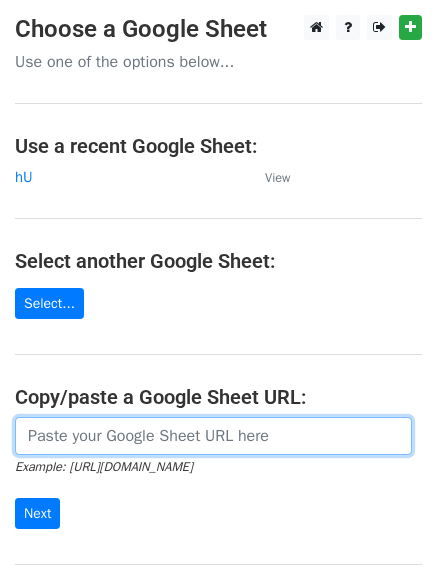 click at bounding box center [213, 436] 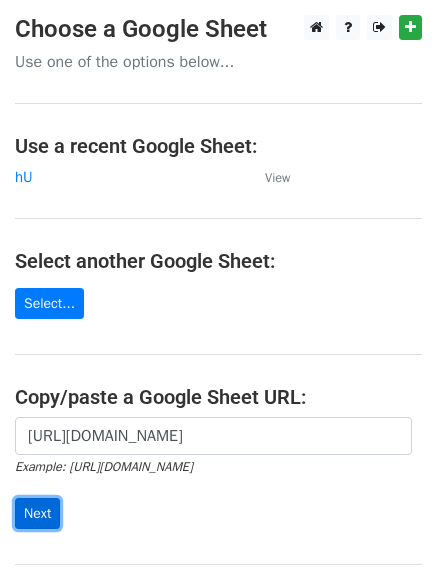 click on "Next" at bounding box center [37, 513] 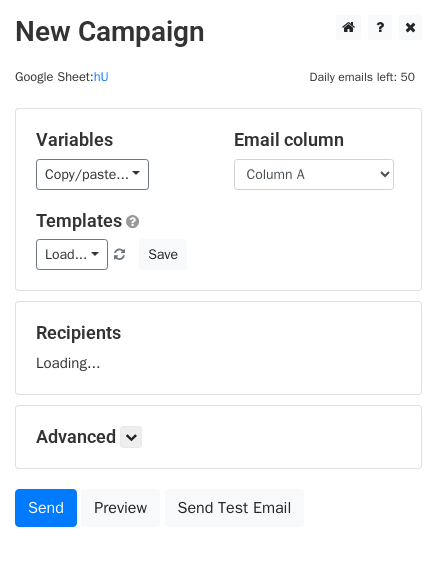 scroll, scrollTop: 0, scrollLeft: 0, axis: both 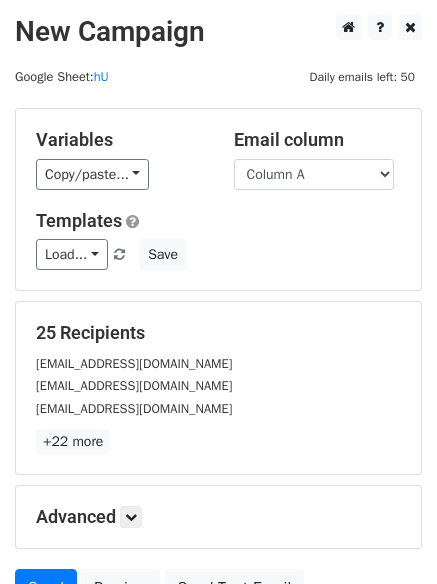 drag, startPoint x: 441, startPoint y: 214, endPoint x: 446, endPoint y: 337, distance: 123.101585 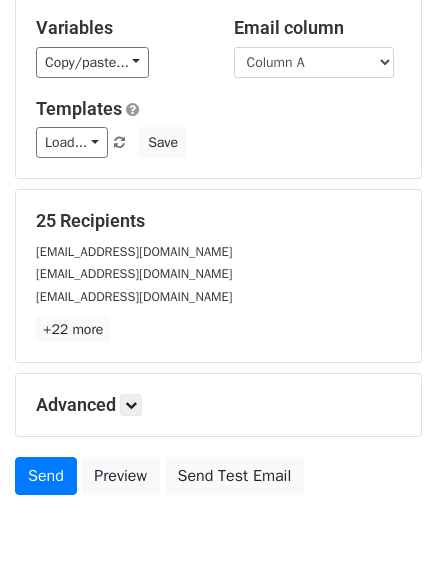 scroll, scrollTop: 193, scrollLeft: 0, axis: vertical 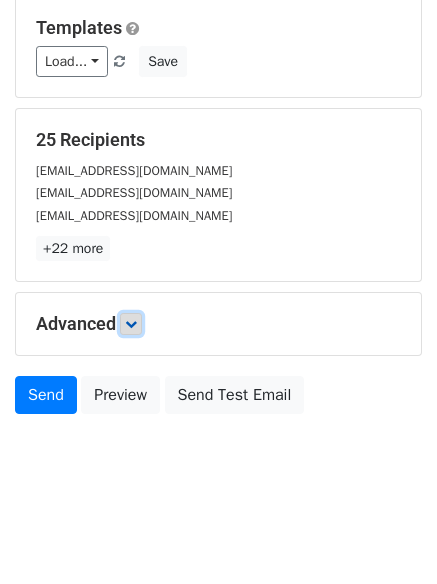 click at bounding box center [131, 324] 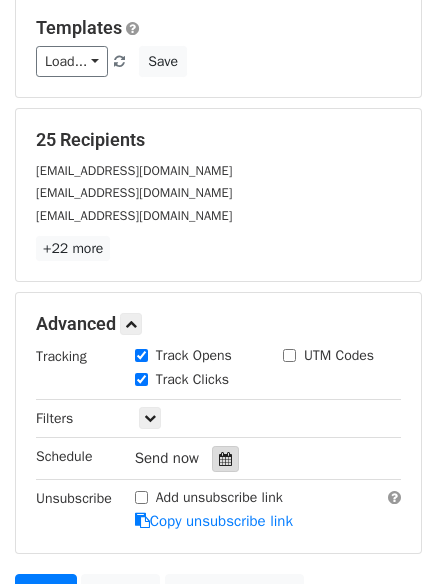click at bounding box center [225, 459] 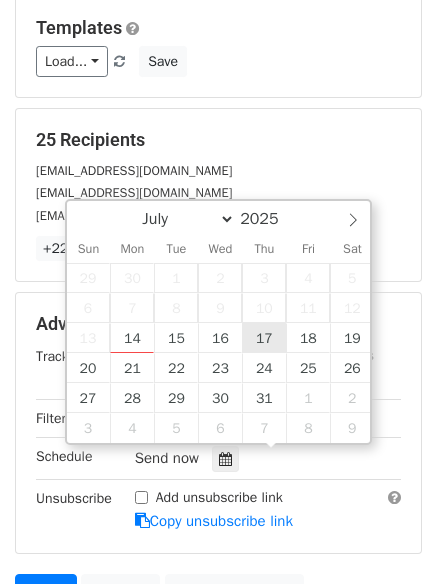 type on "2025-07-17 12:00" 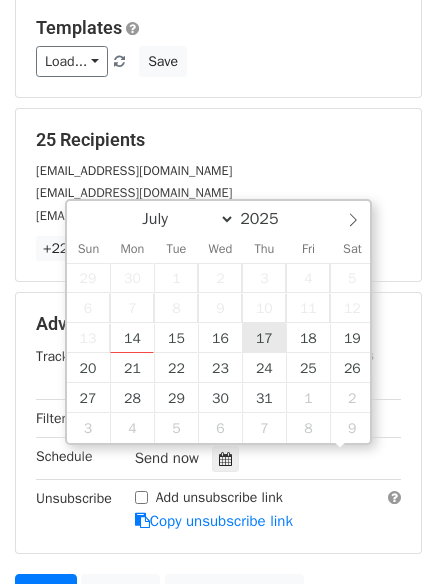 scroll, scrollTop: 1, scrollLeft: 0, axis: vertical 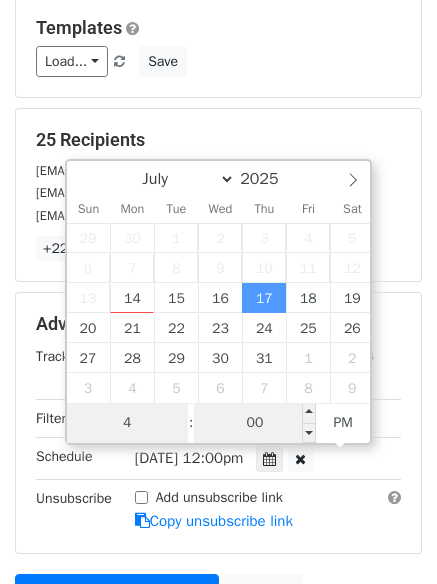type on "4" 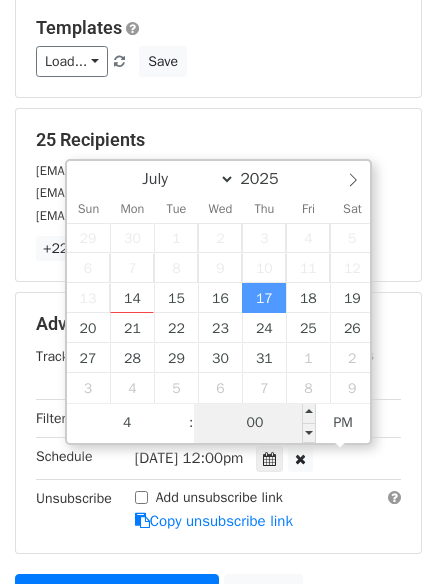 type on "2025-07-17 16:00" 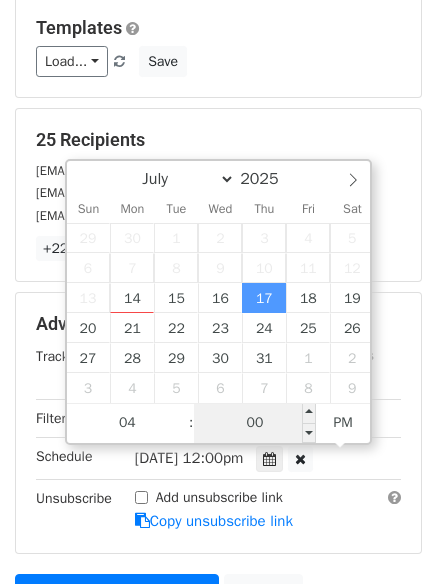 click on "00" at bounding box center (255, 423) 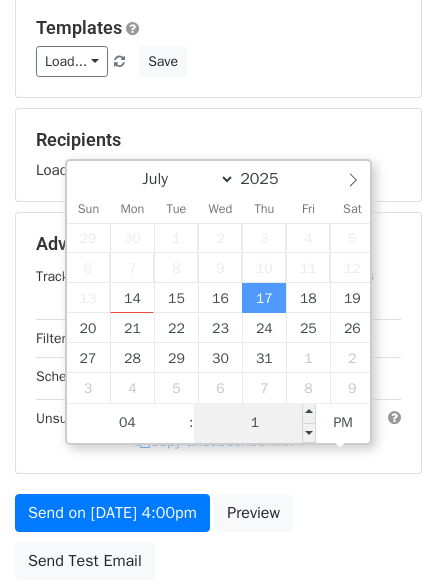type on "15" 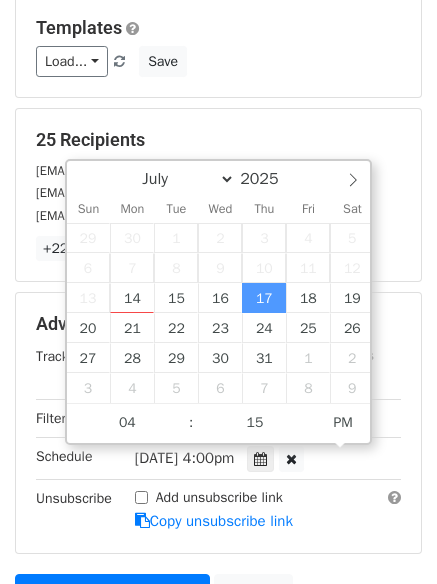 type on "2025-07-17 16:15" 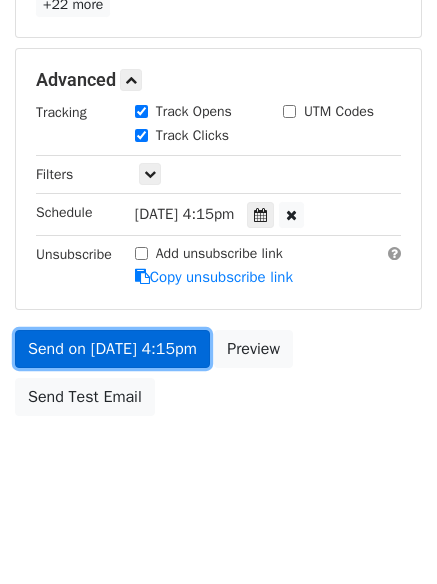 click on "Send on Jul 17 at 4:15pm" at bounding box center [112, 349] 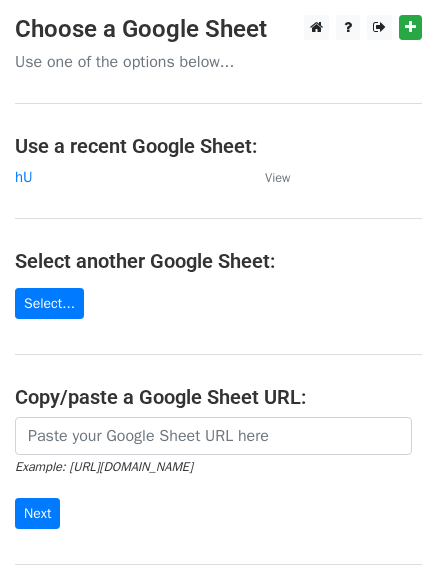 scroll, scrollTop: 0, scrollLeft: 0, axis: both 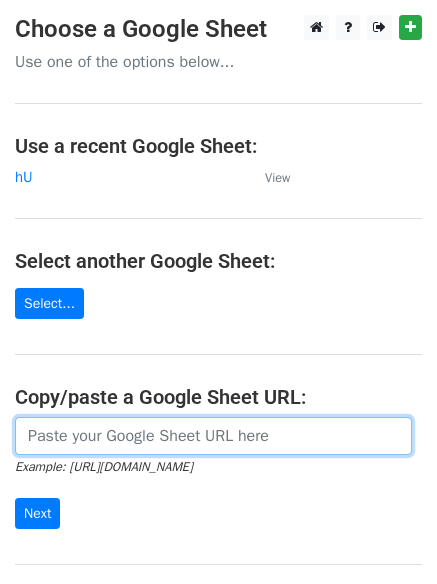 click at bounding box center [213, 436] 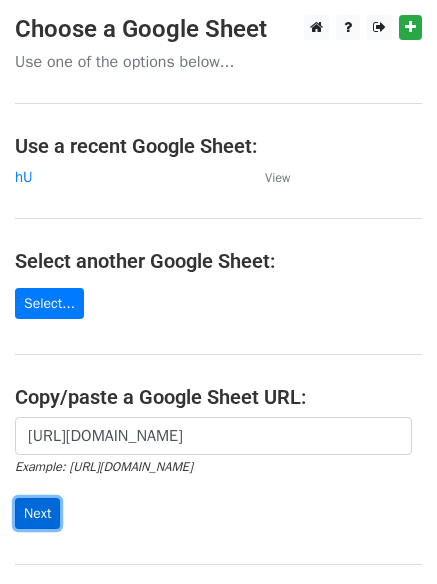 click on "Next" at bounding box center [37, 513] 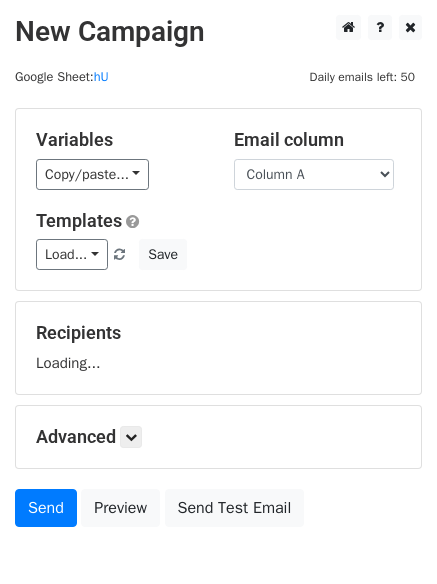 scroll, scrollTop: 0, scrollLeft: 0, axis: both 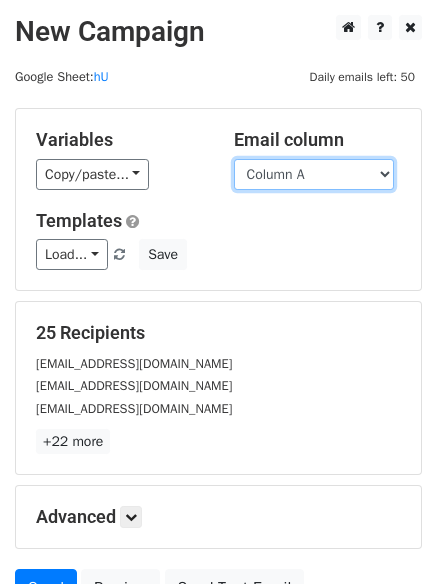 click on "Column A
Column B
Column C" at bounding box center [314, 174] 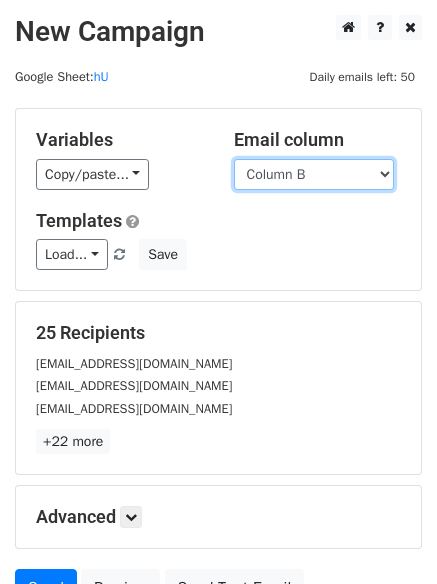 click on "Column A
Column B
Column C" at bounding box center (314, 174) 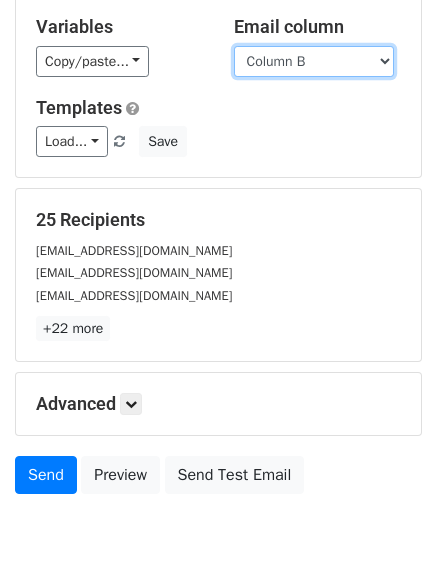 scroll, scrollTop: 131, scrollLeft: 0, axis: vertical 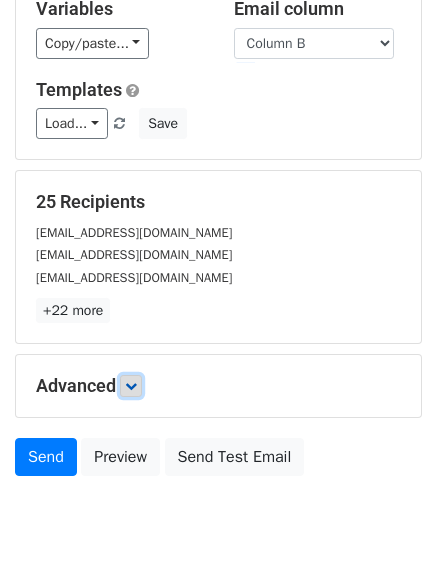 click at bounding box center (131, 386) 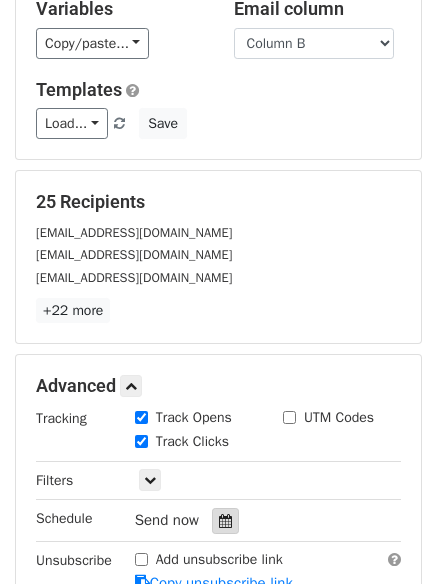 click at bounding box center (225, 521) 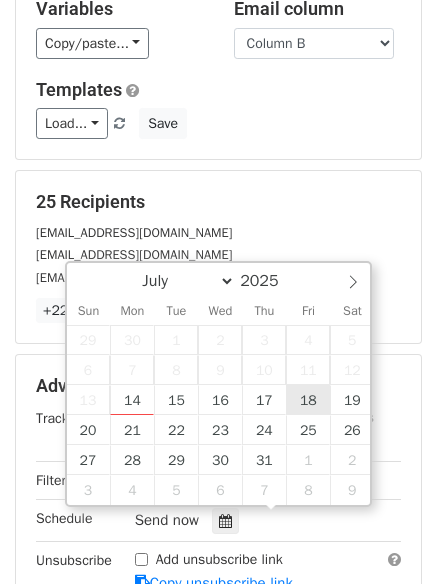 type on "2025-07-18 12:00" 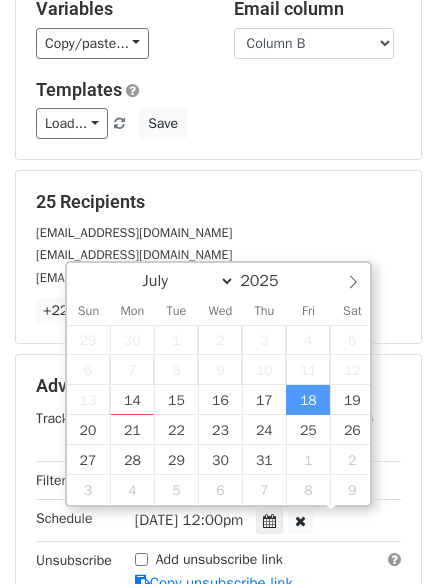 scroll, scrollTop: 1, scrollLeft: 0, axis: vertical 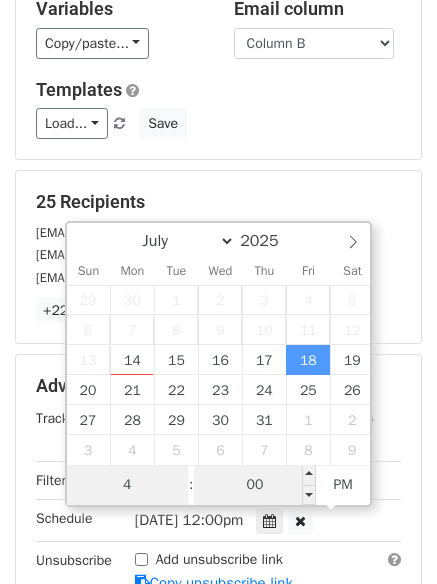 type on "4" 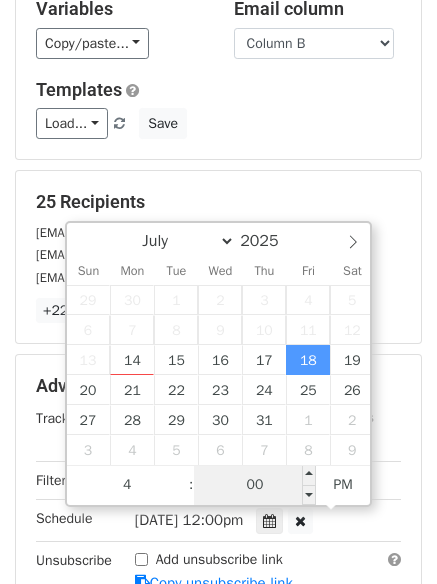 type on "2025-07-18 16:00" 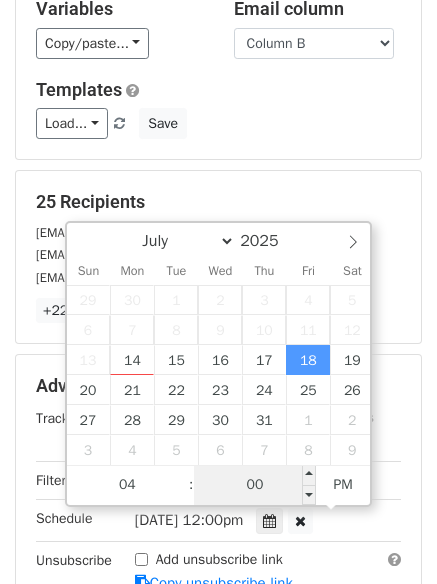 click on "00" at bounding box center (255, 485) 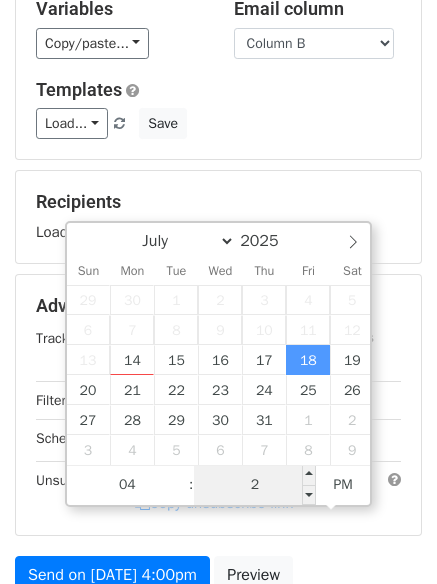 type on "20" 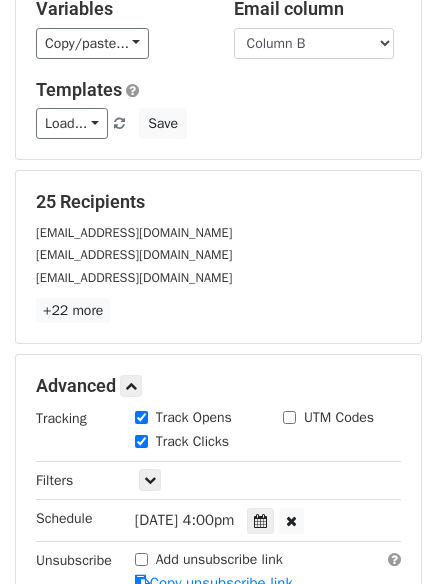 type on "2025-07-18 16:20" 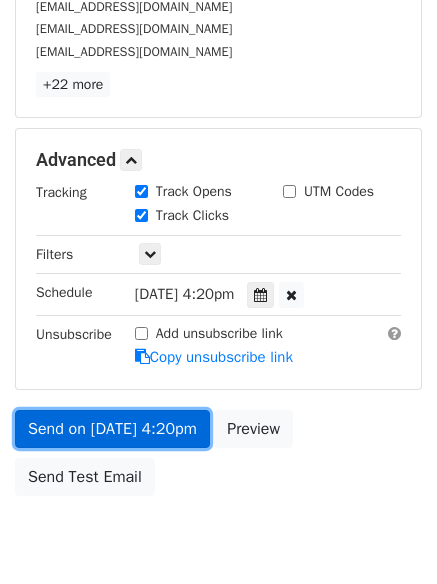 scroll, scrollTop: 436, scrollLeft: 0, axis: vertical 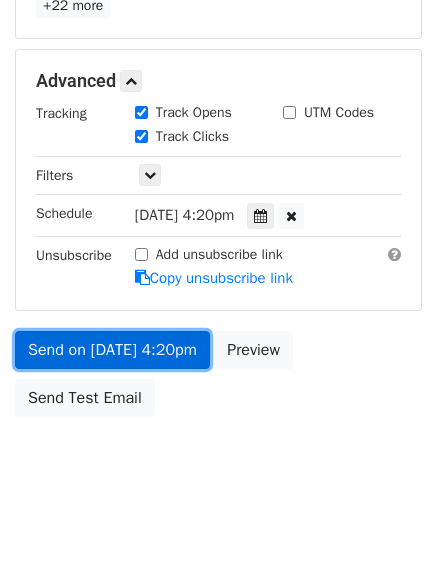click on "Send on Jul 18 at 4:20pm" at bounding box center (112, 350) 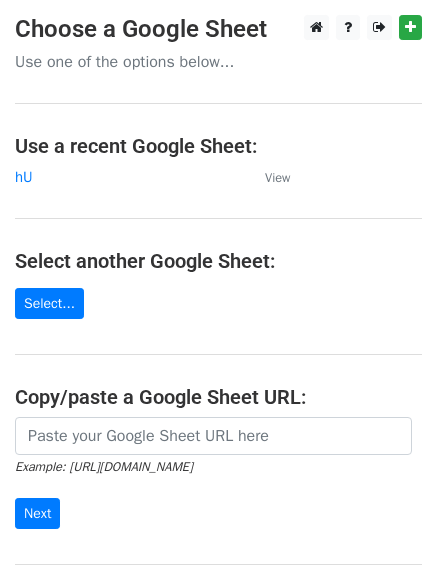 scroll, scrollTop: 0, scrollLeft: 0, axis: both 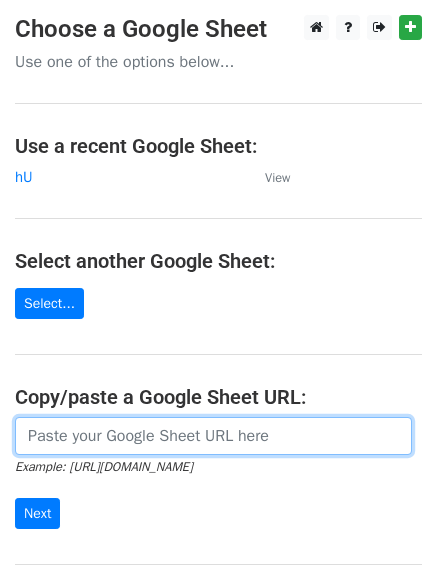 click at bounding box center (213, 436) 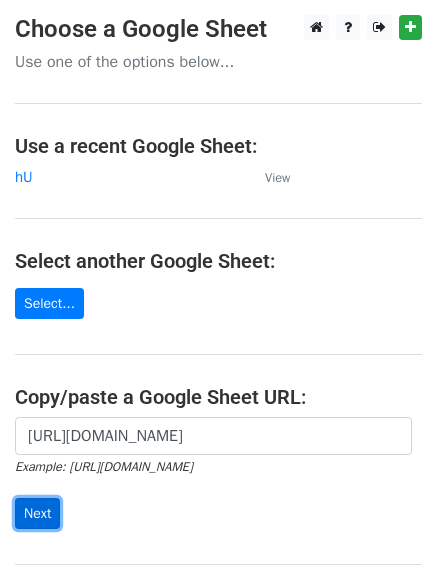 click on "Next" at bounding box center (37, 513) 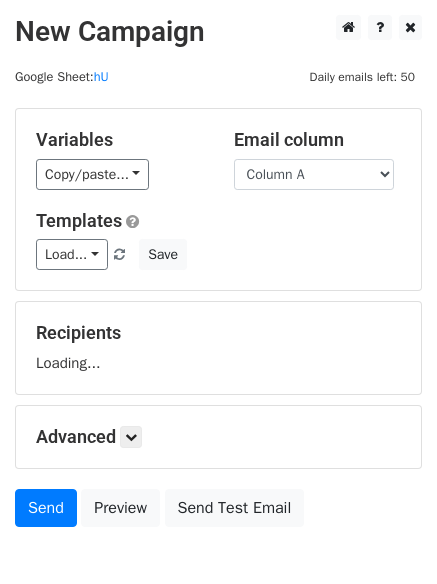 scroll, scrollTop: 0, scrollLeft: 0, axis: both 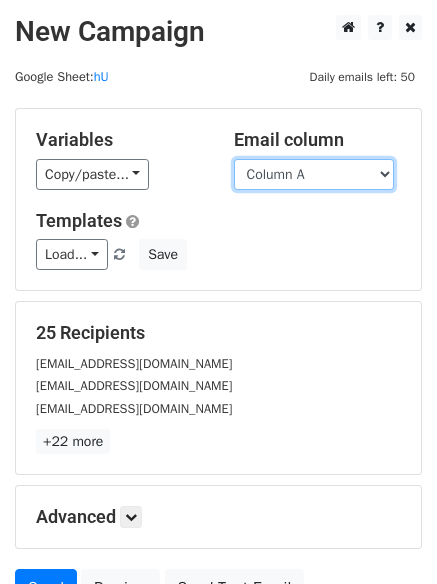 click on "Column A
Column B
Column C" at bounding box center (314, 174) 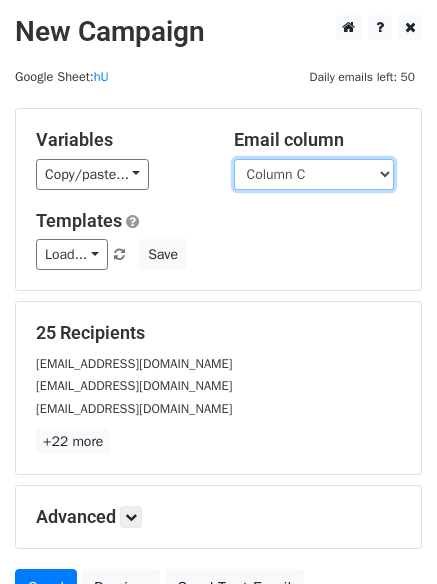 click on "Column A
Column B
Column C" at bounding box center (314, 174) 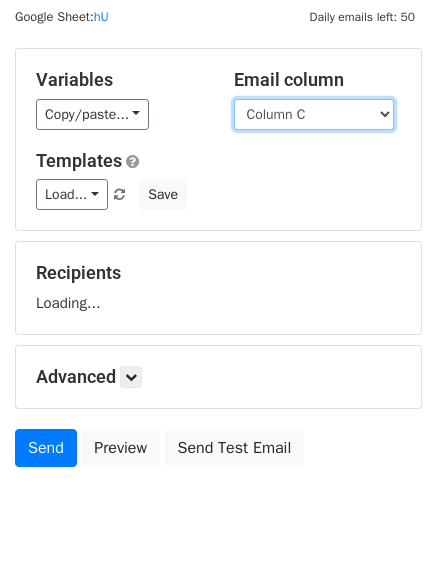 scroll, scrollTop: 113, scrollLeft: 0, axis: vertical 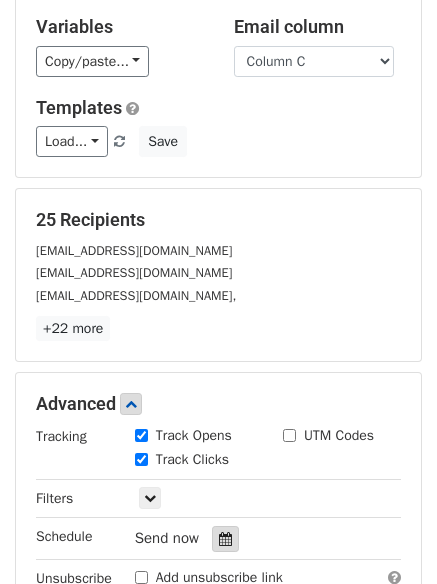 click at bounding box center (225, 539) 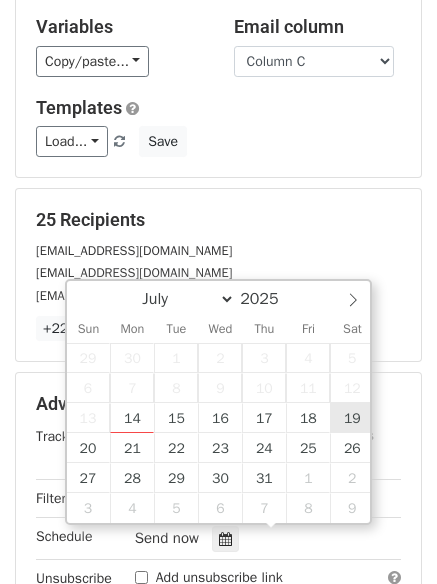type on "[DATE] 12:00" 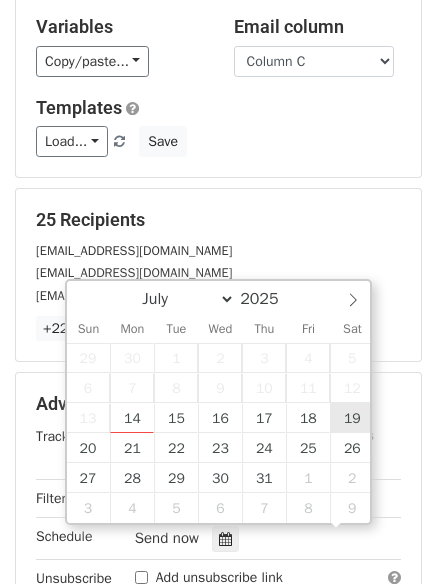 scroll, scrollTop: 1, scrollLeft: 0, axis: vertical 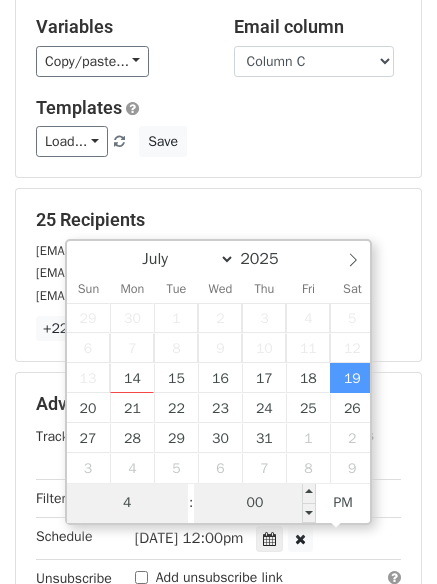 type on "4" 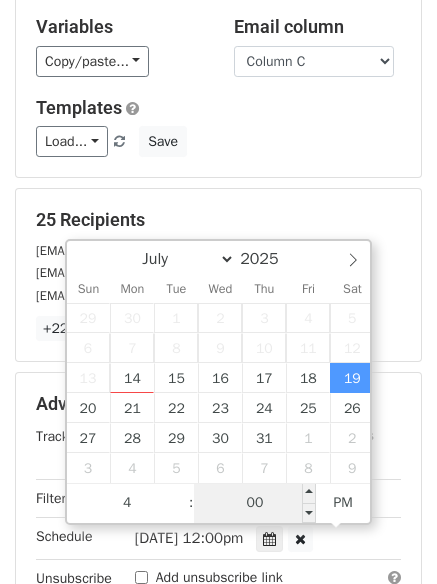 type on "[DATE] 16:00" 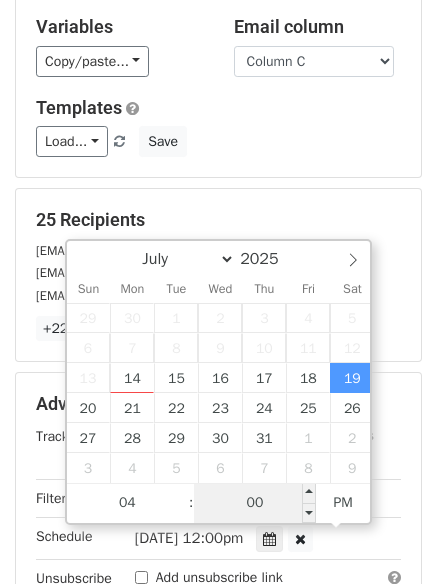 click on "00" at bounding box center [255, 503] 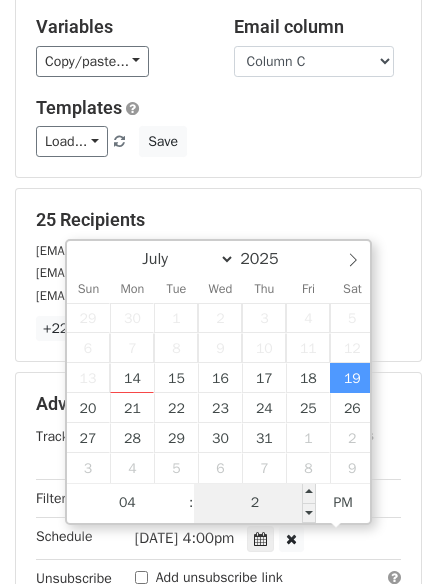 type on "25" 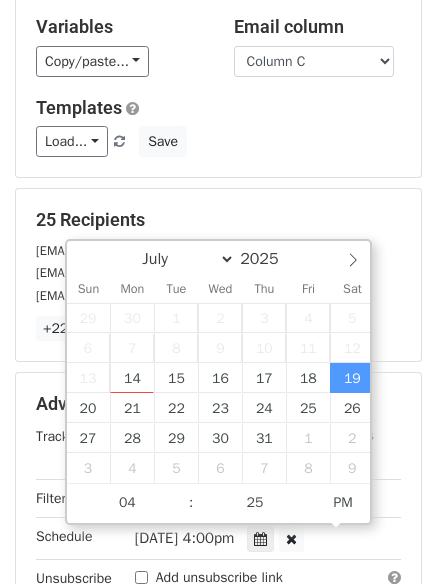 type on "[DATE] 16:25" 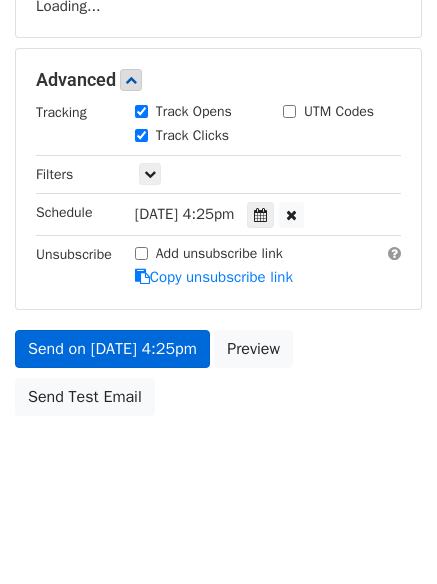 scroll, scrollTop: 437, scrollLeft: 0, axis: vertical 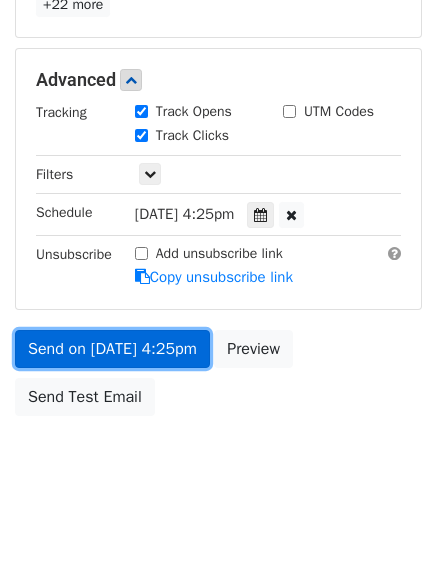 click on "Send on [DATE] 4:25pm" at bounding box center [112, 349] 